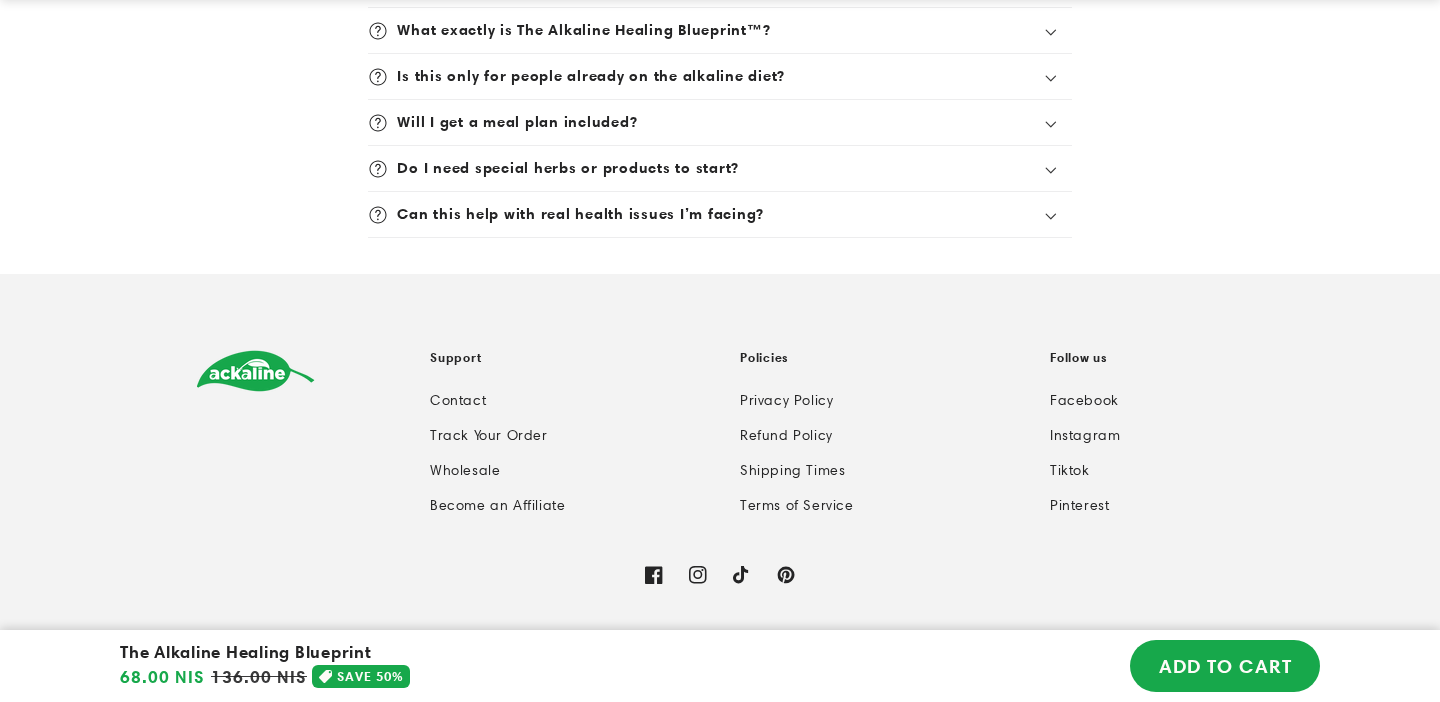 scroll, scrollTop: 5426, scrollLeft: 0, axis: vertical 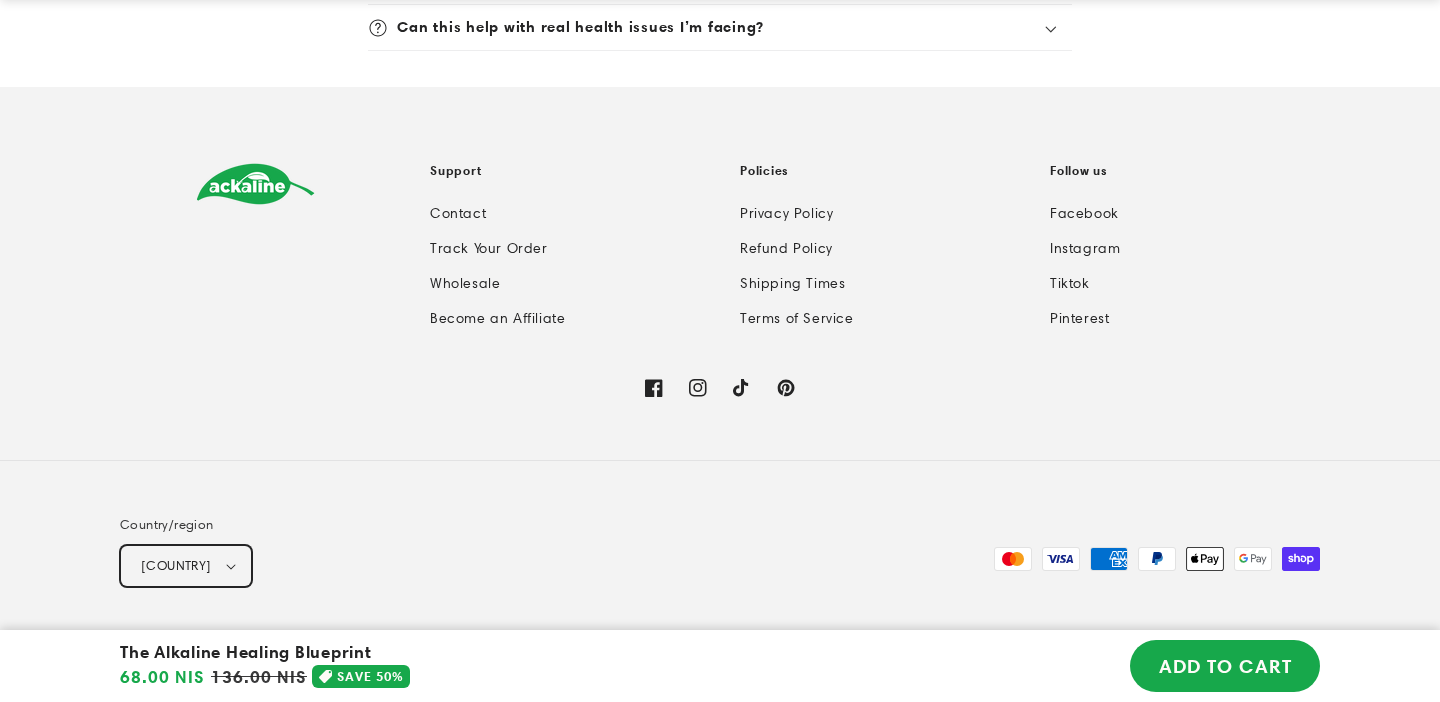 click on "Israel (ILS
₪)" at bounding box center (186, 566) 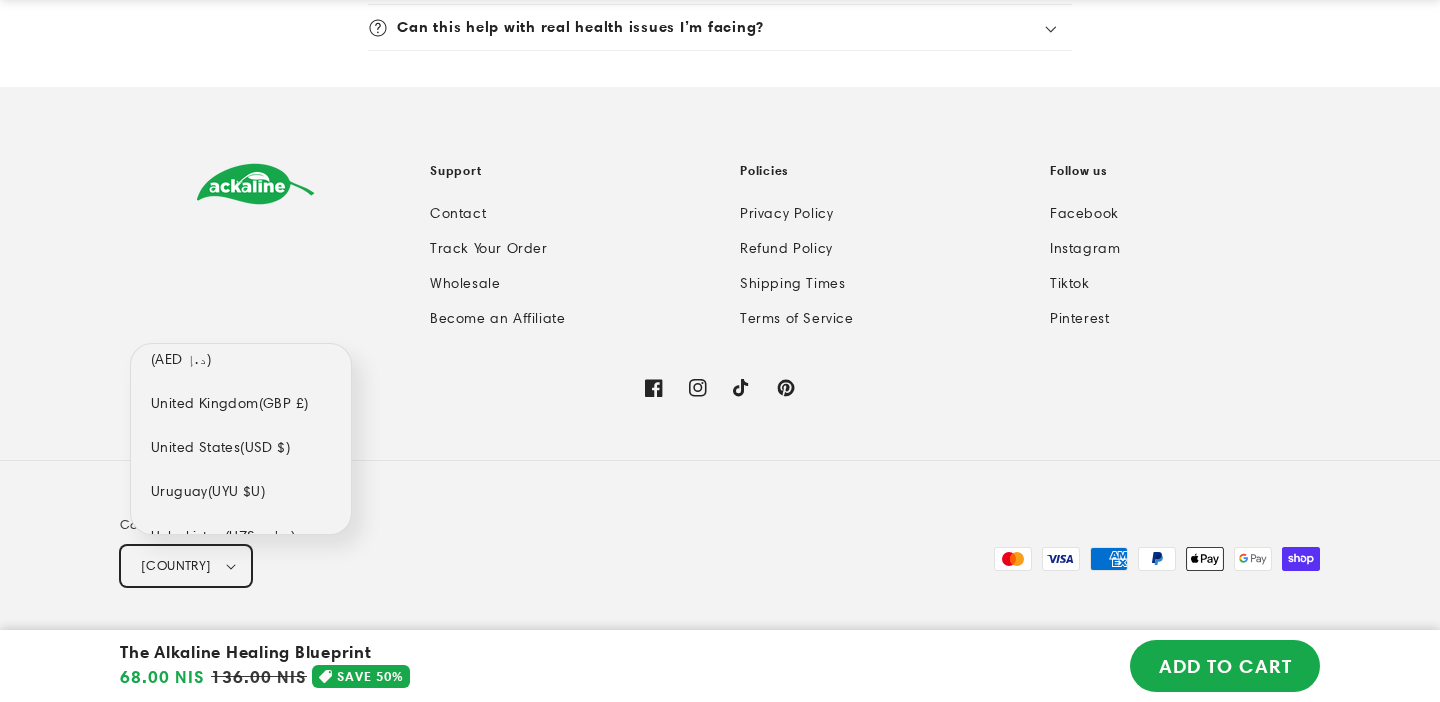 scroll, scrollTop: 10496, scrollLeft: 0, axis: vertical 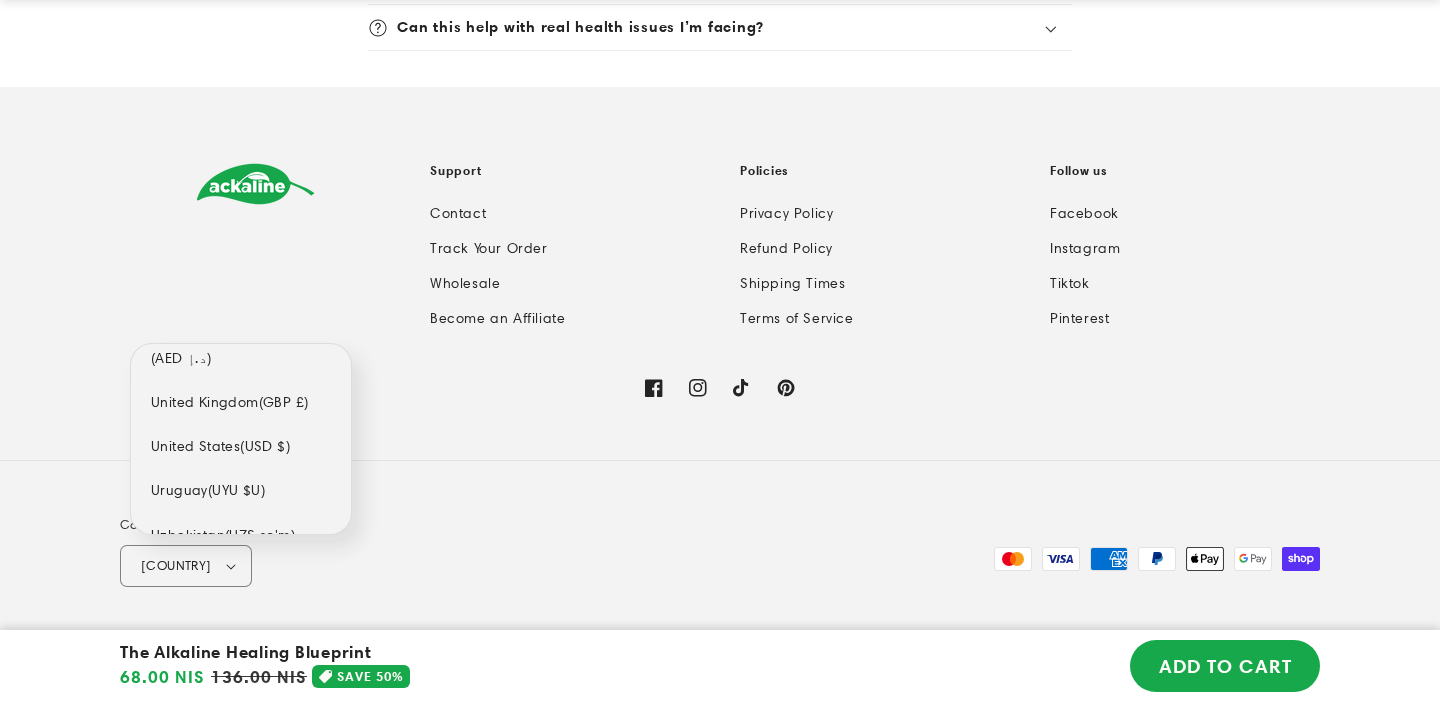click on "United States
(USD
$)" at bounding box center [241, 447] 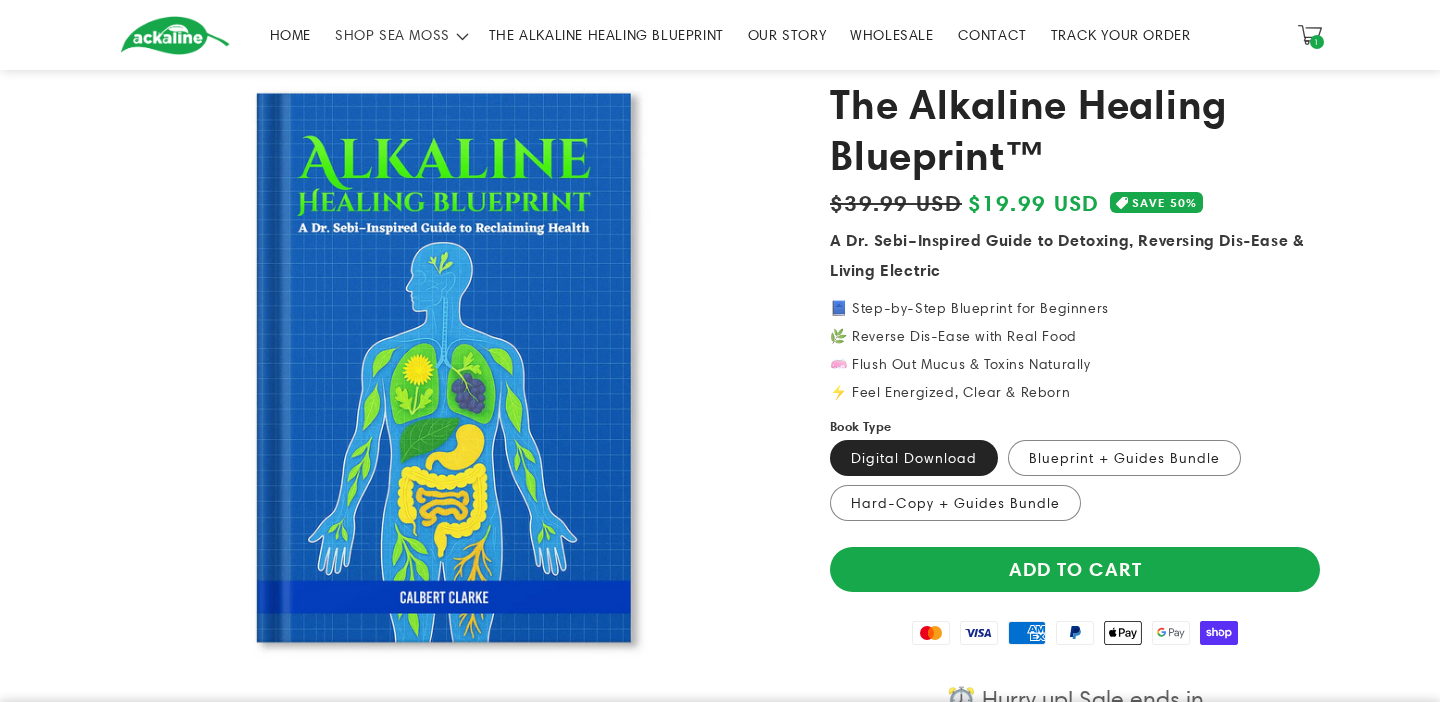 scroll, scrollTop: 0, scrollLeft: 0, axis: both 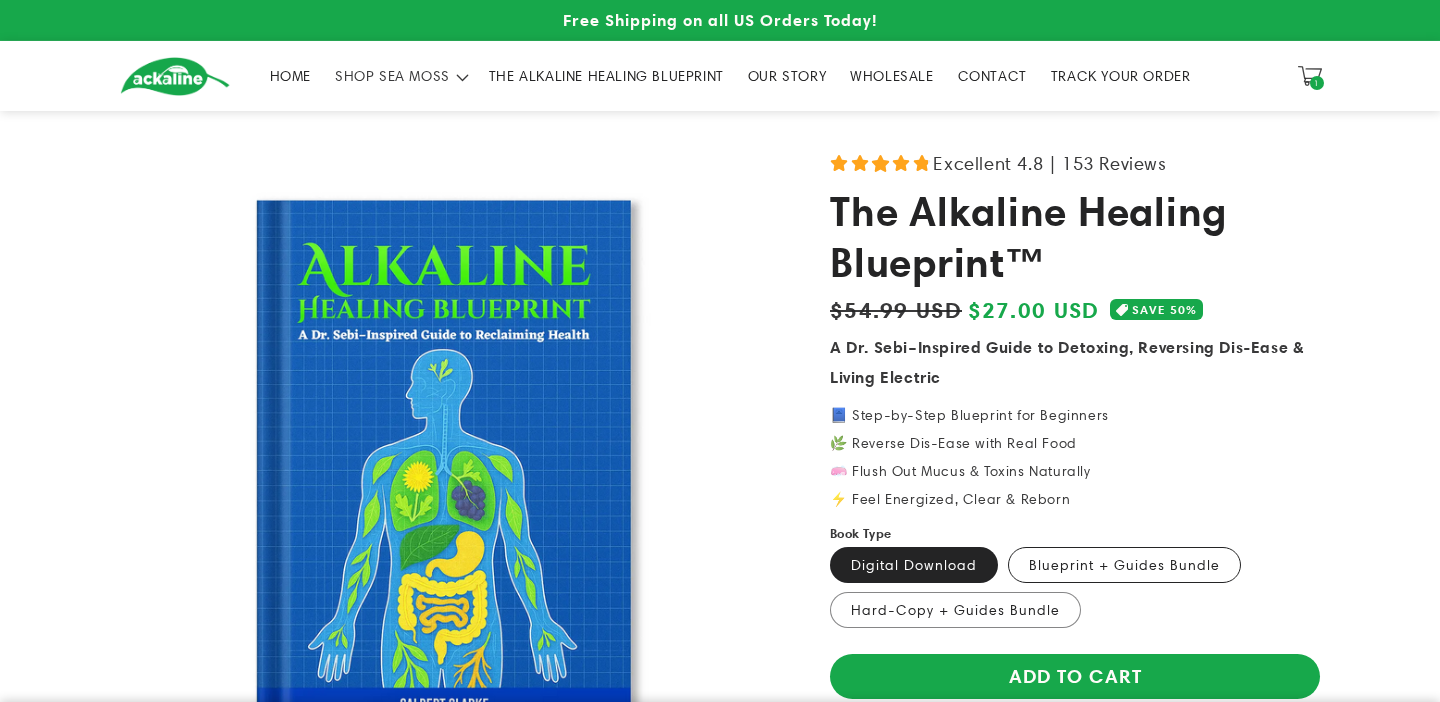 click on "Blueprint + Guides Bundle Variant sold out or unavailable" at bounding box center [1124, 565] 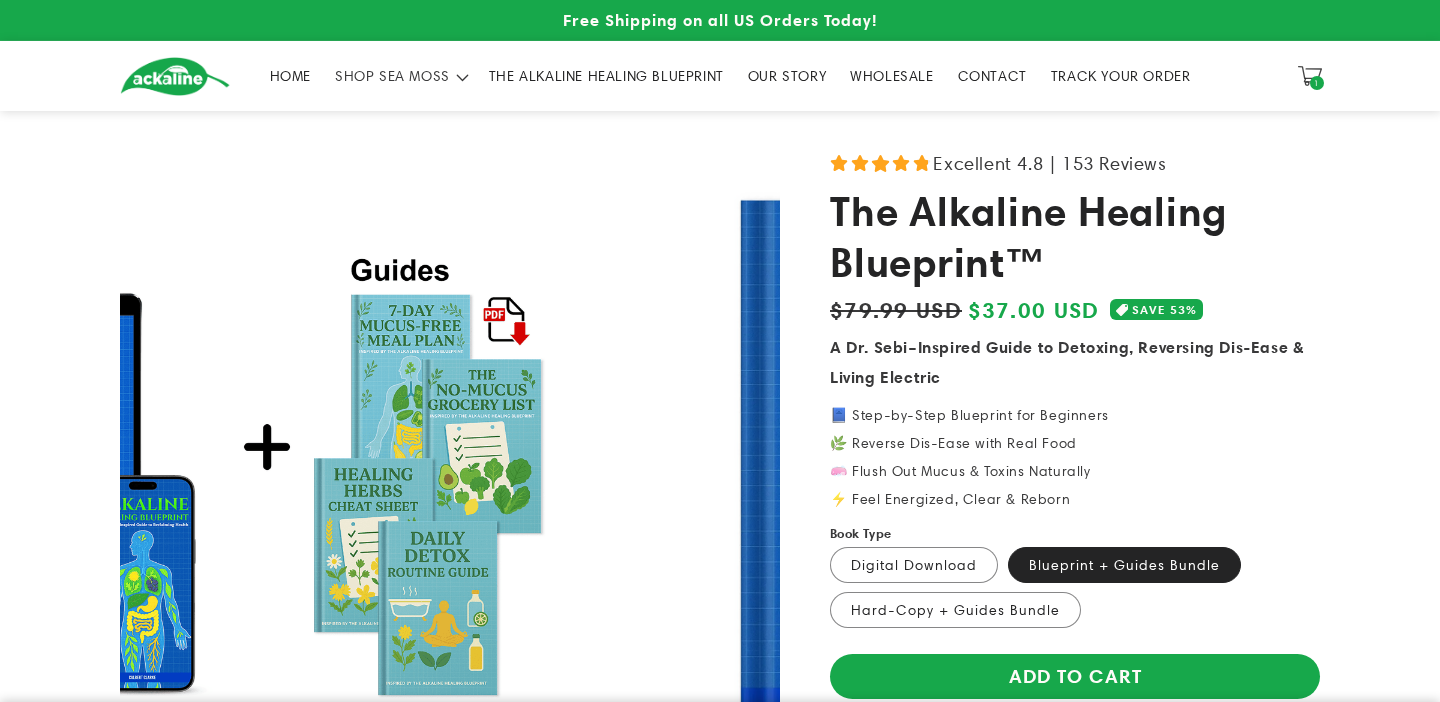 scroll, scrollTop: 0, scrollLeft: 0, axis: both 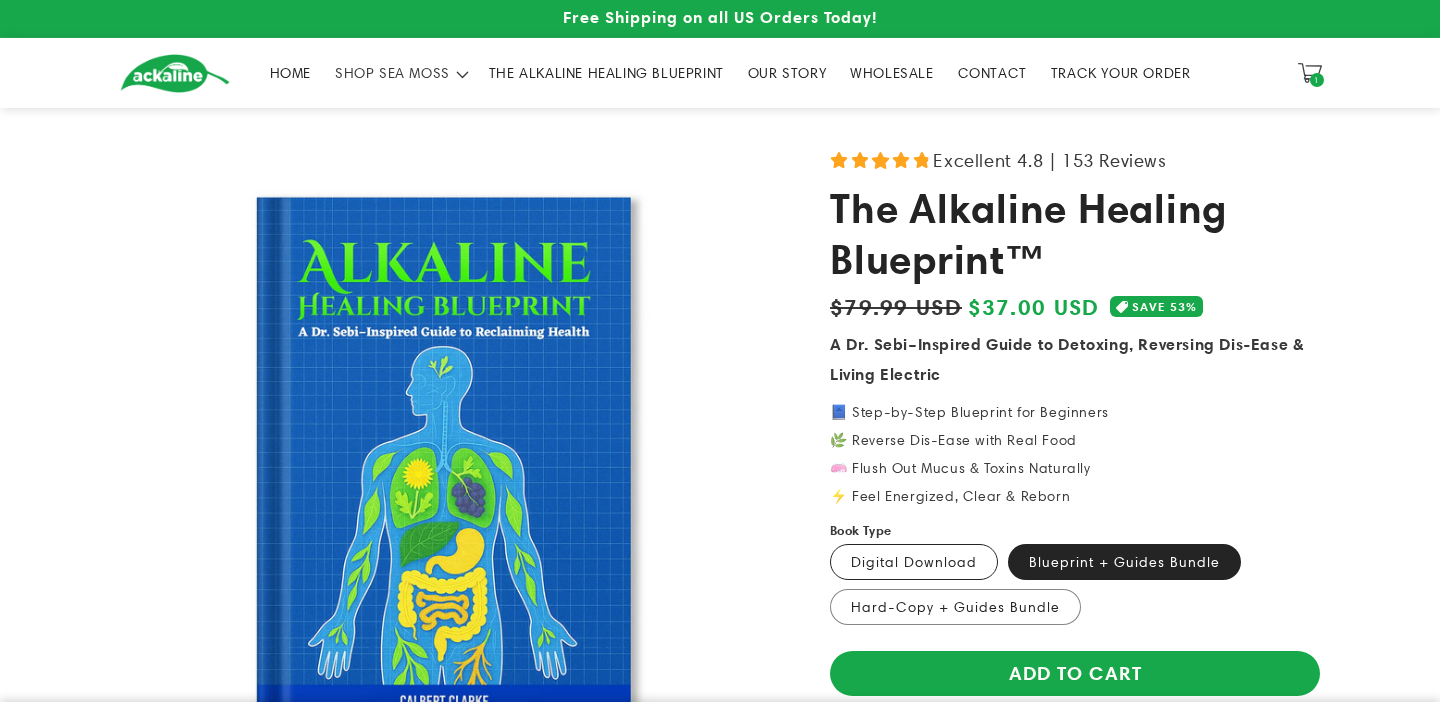click on "Digital Download Variant sold out or unavailable" at bounding box center [914, 562] 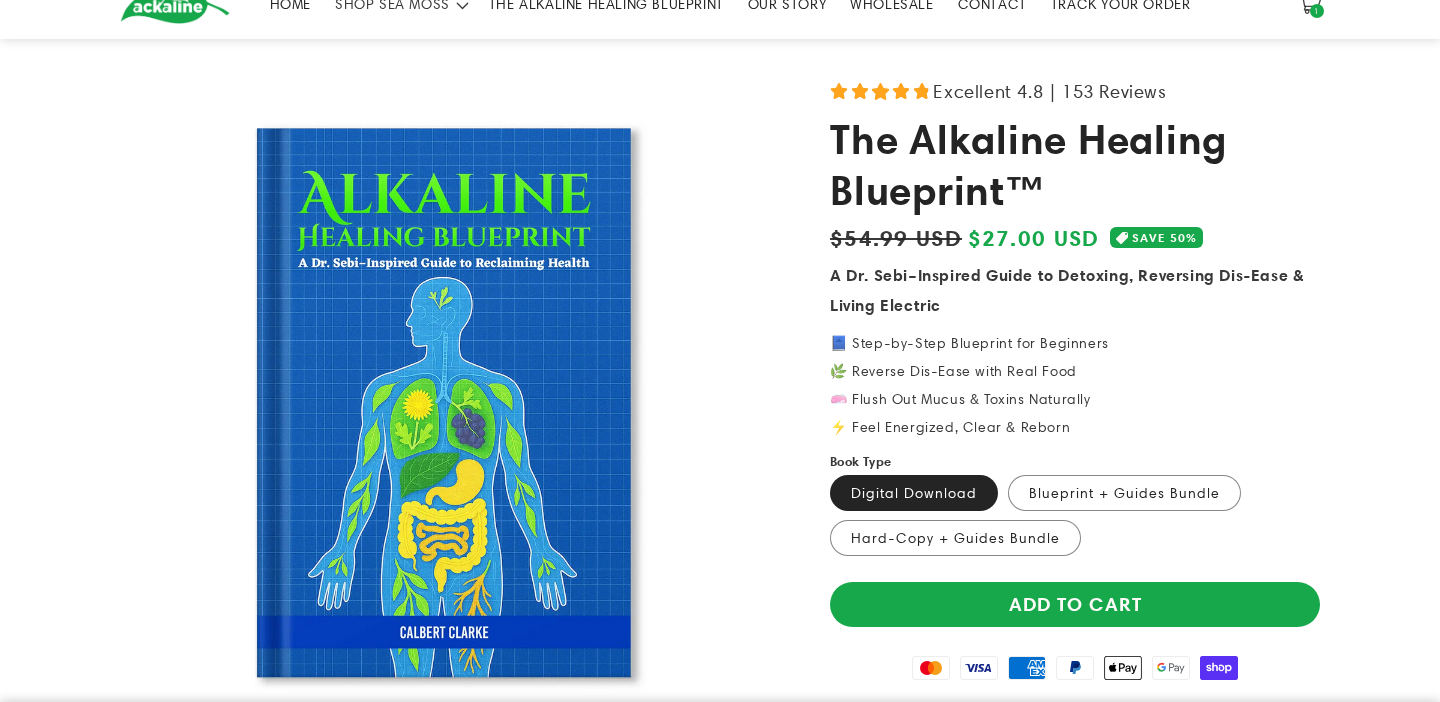 scroll, scrollTop: 107, scrollLeft: 0, axis: vertical 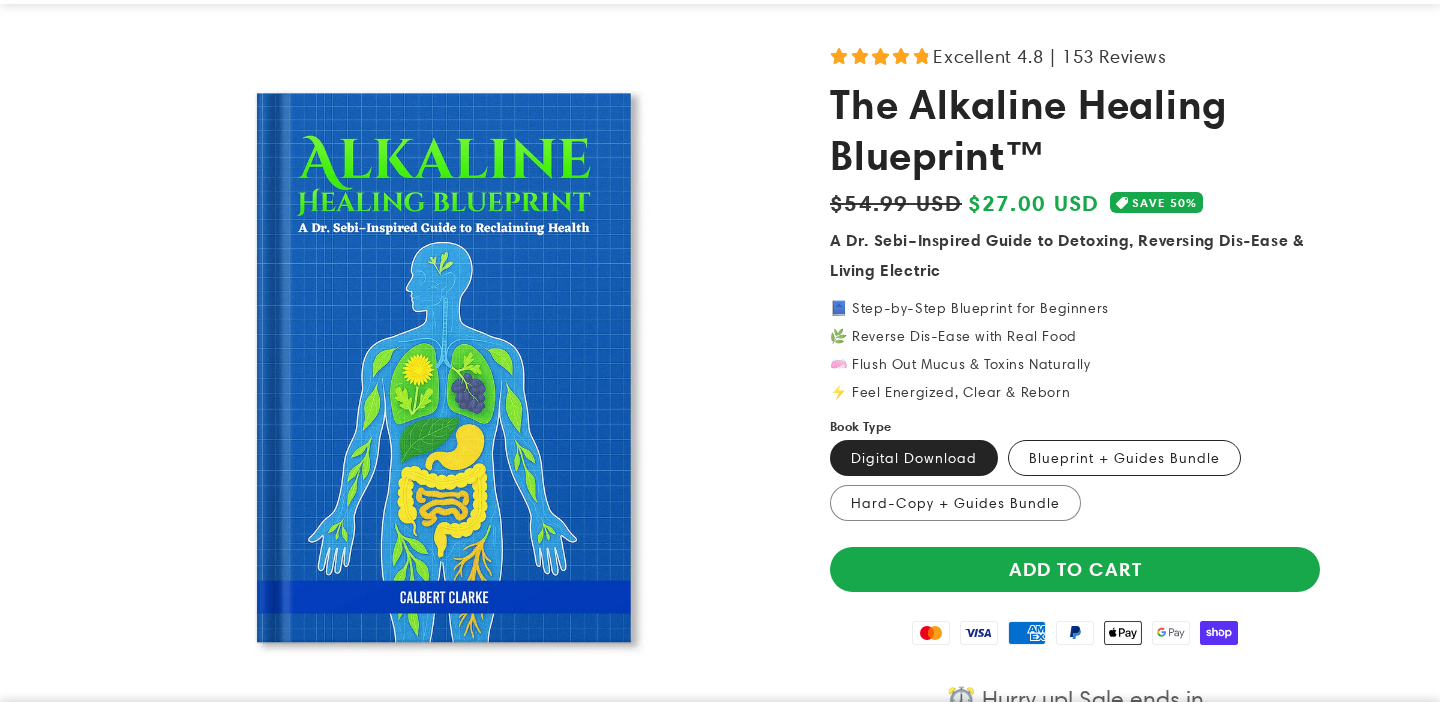click on "Blueprint + Guides Bundle Variant sold out or unavailable" at bounding box center (1124, 458) 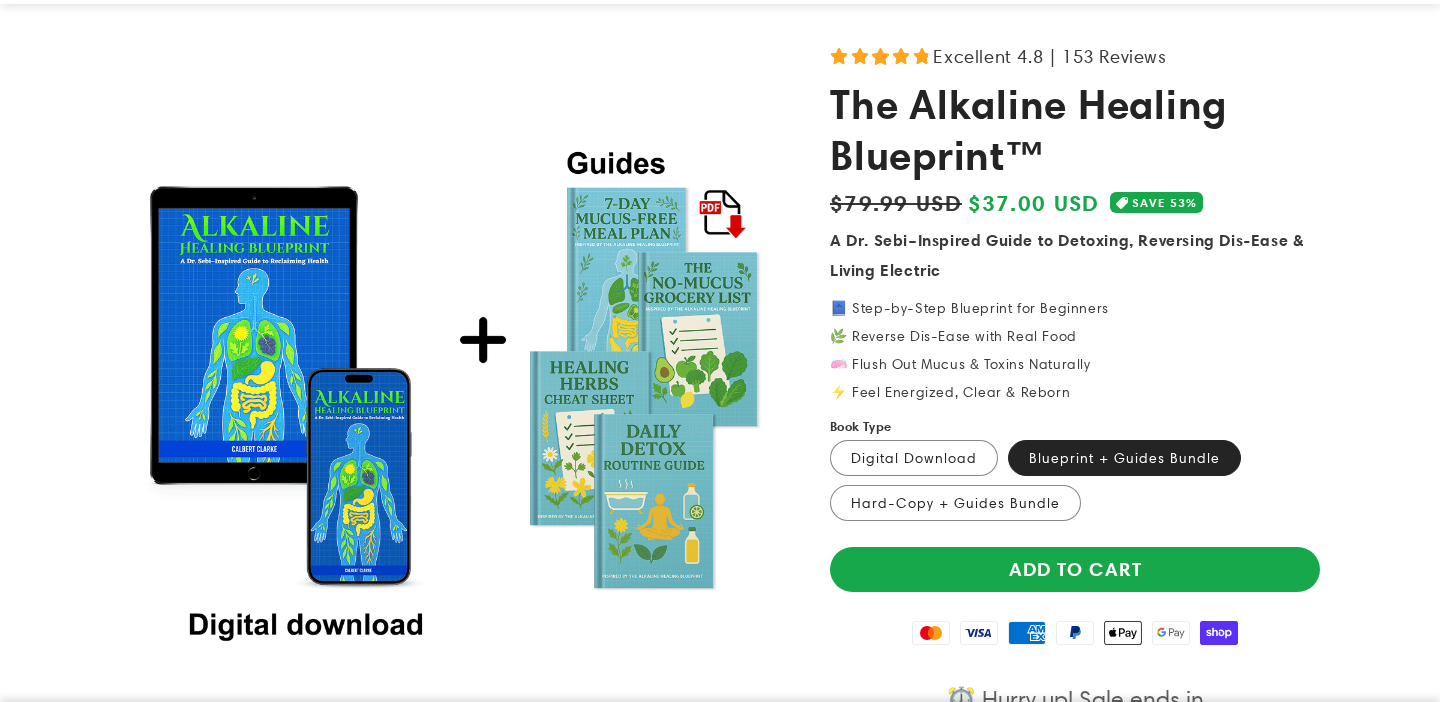 scroll, scrollTop: 0, scrollLeft: 0, axis: both 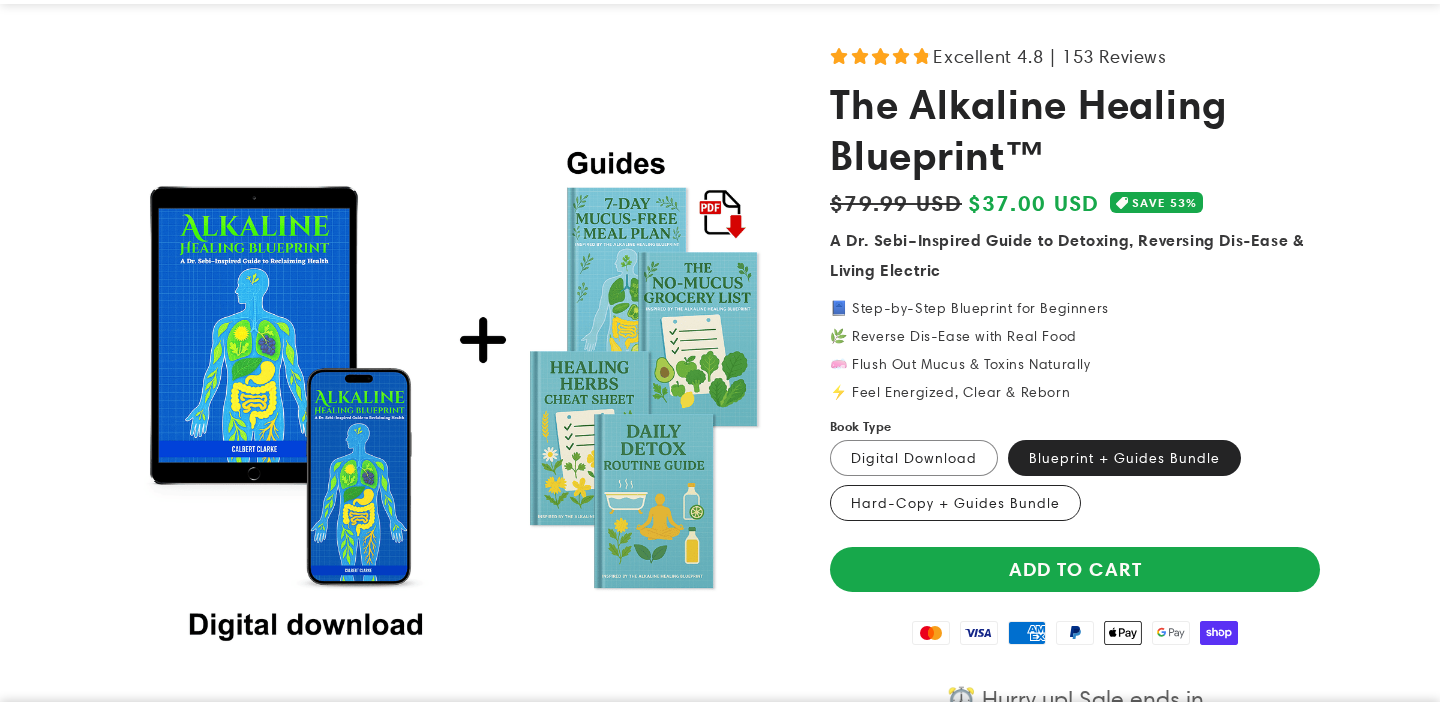 click on "Hard-Copy + Guides Bundle Variant sold out or unavailable" at bounding box center (955, 503) 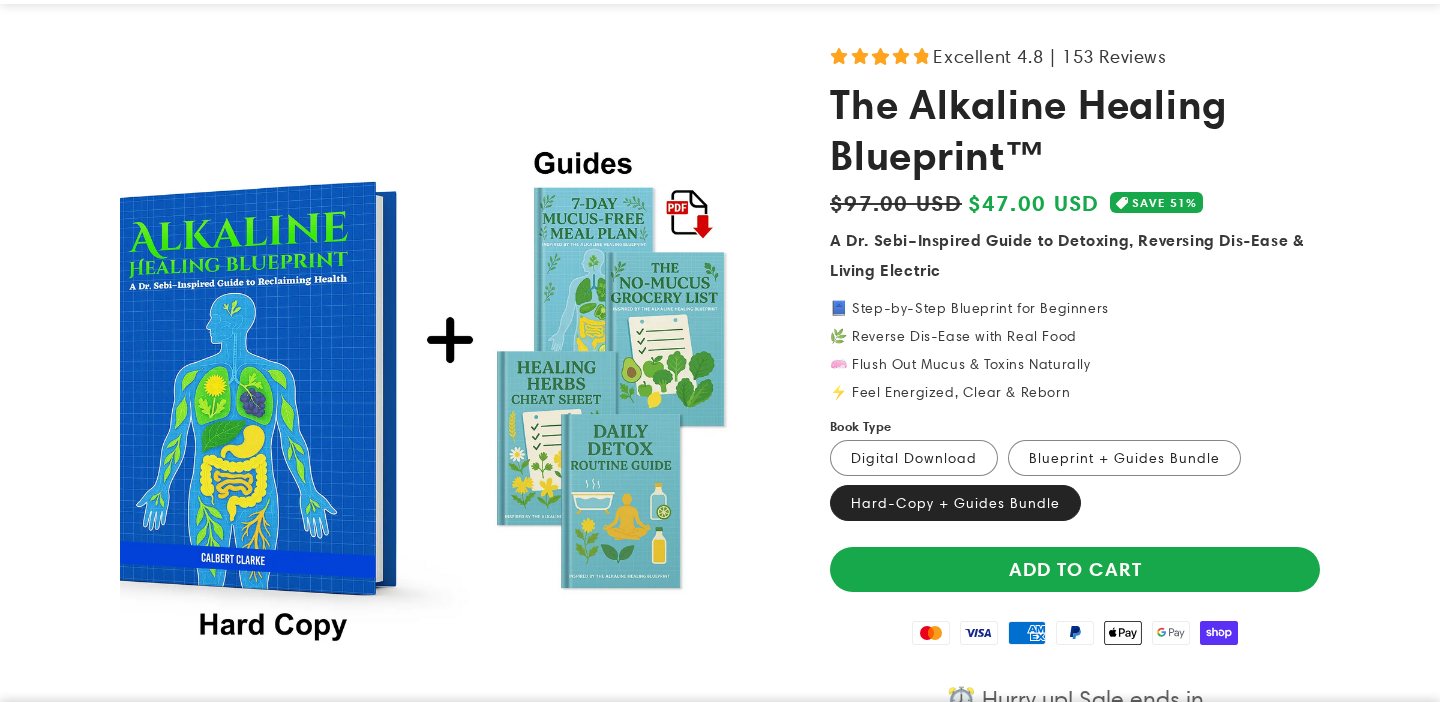 scroll, scrollTop: 0, scrollLeft: 0, axis: both 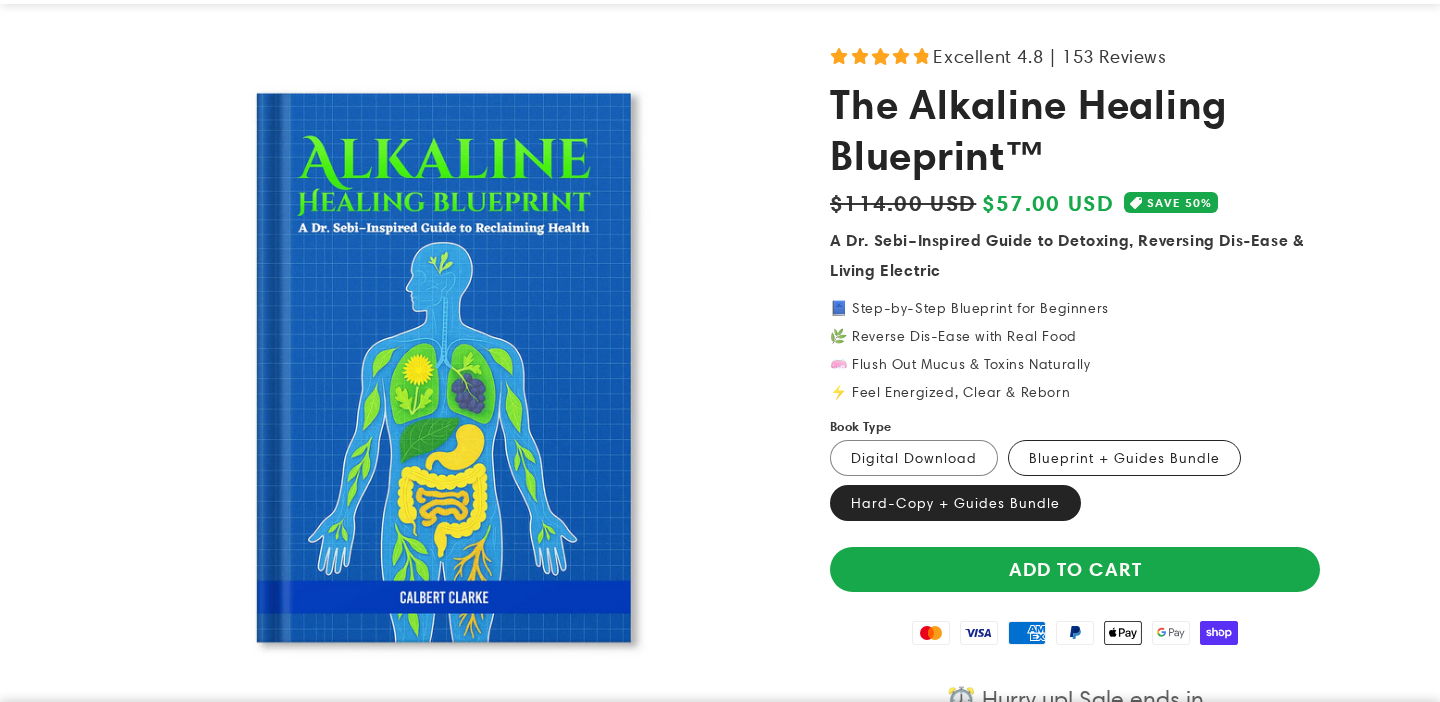 click on "Blueprint + Guides Bundle Variant sold out or unavailable" at bounding box center (1124, 458) 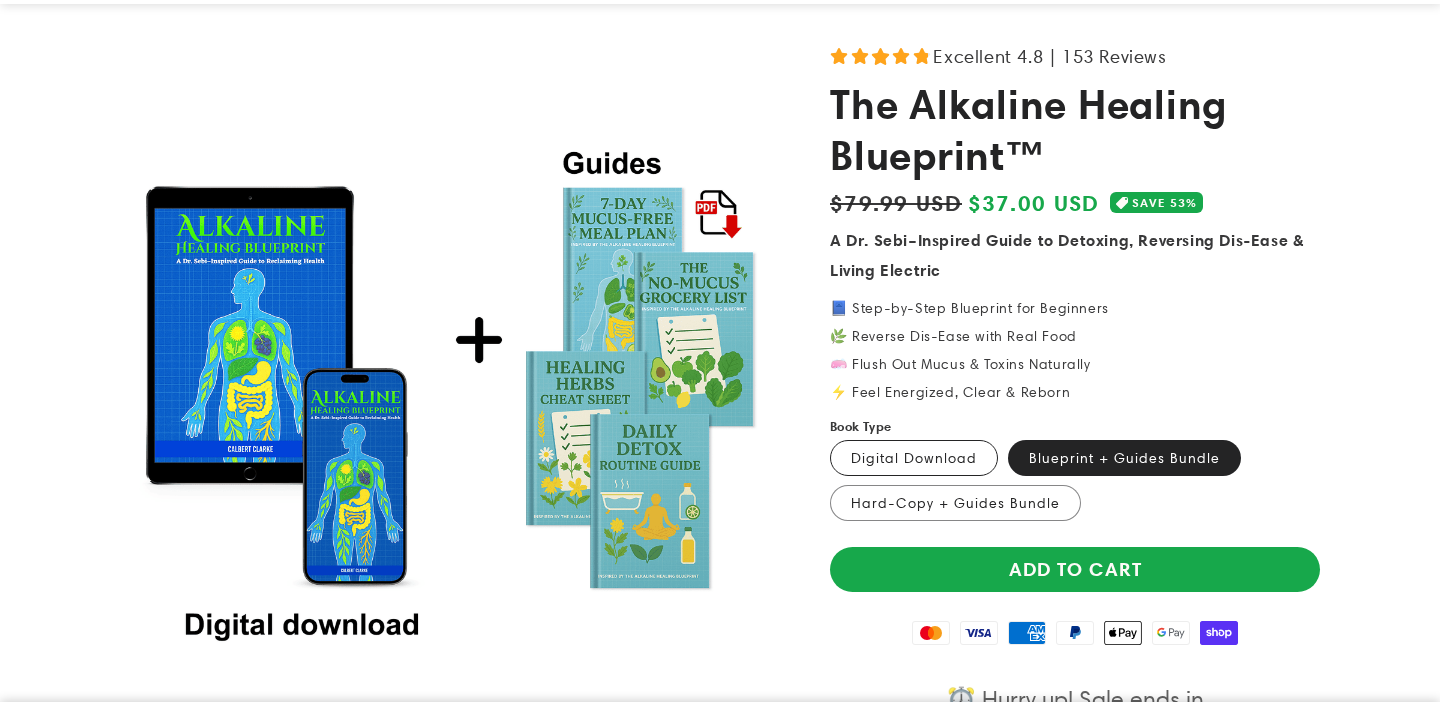 scroll, scrollTop: 0, scrollLeft: 0, axis: both 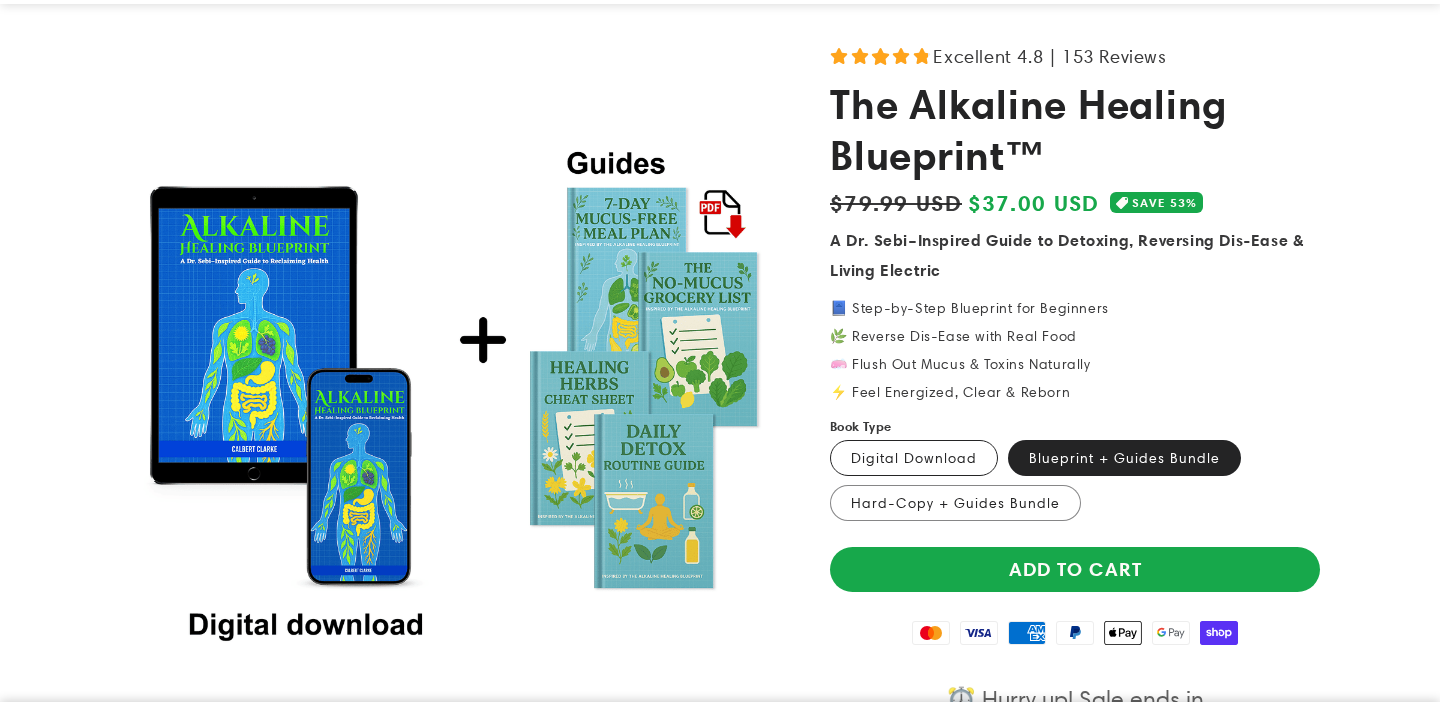 click on "Digital Download Variant sold out or unavailable" at bounding box center [914, 458] 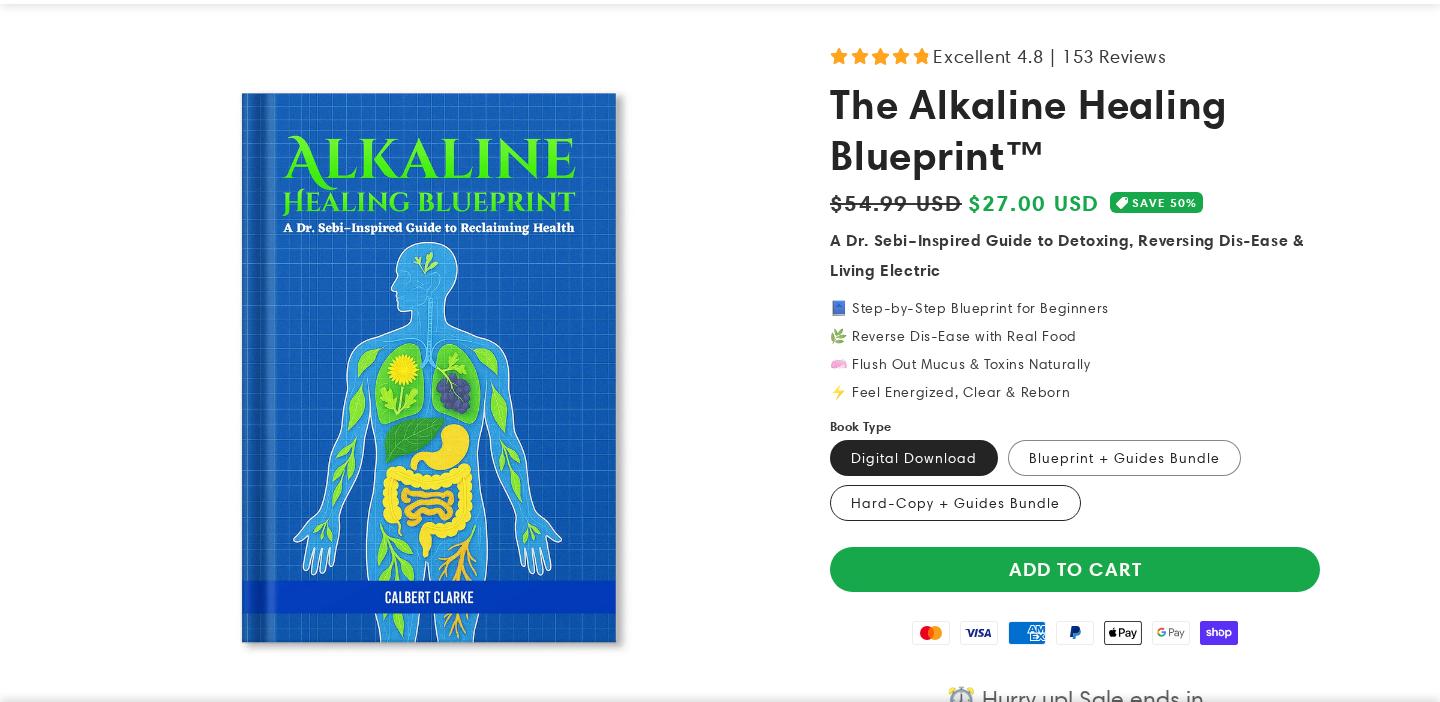 scroll, scrollTop: 0, scrollLeft: 0, axis: both 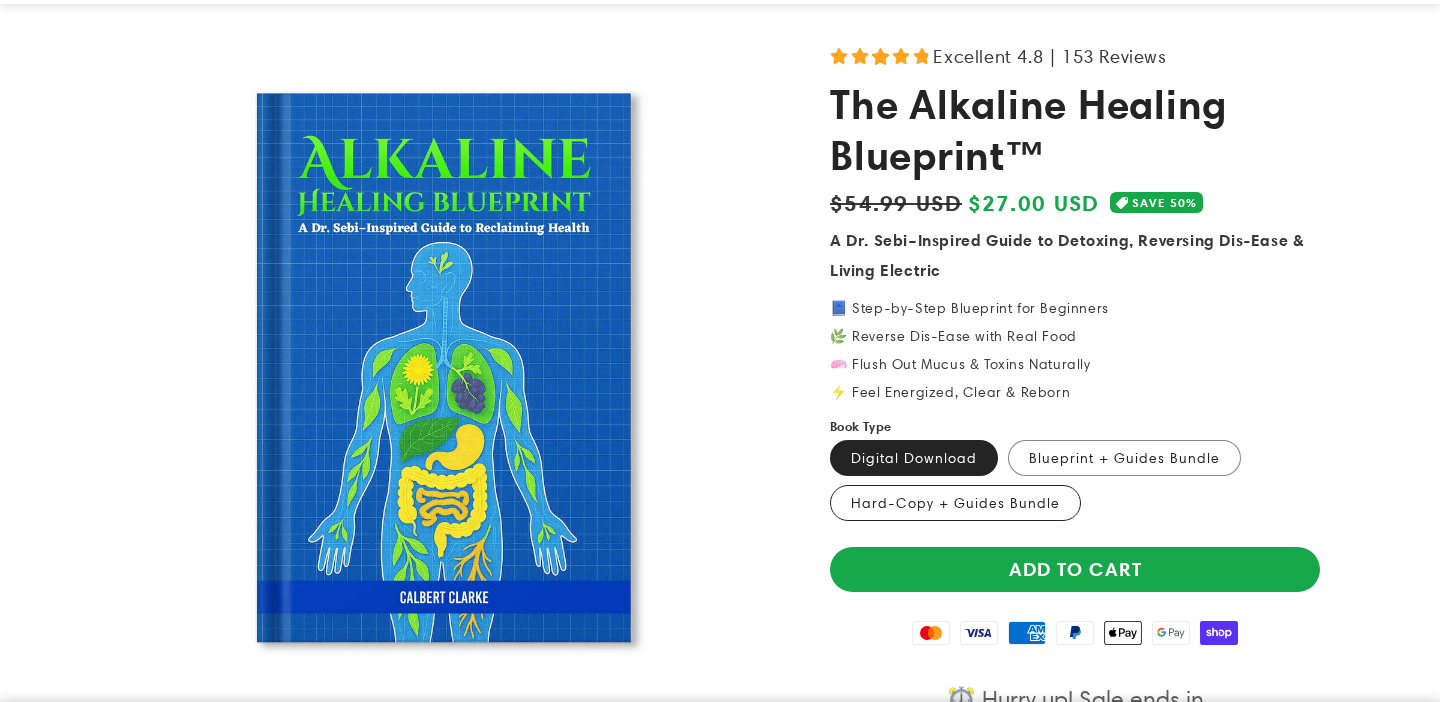 click on "Hard-Copy + Guides Bundle Variant sold out or unavailable" at bounding box center [955, 503] 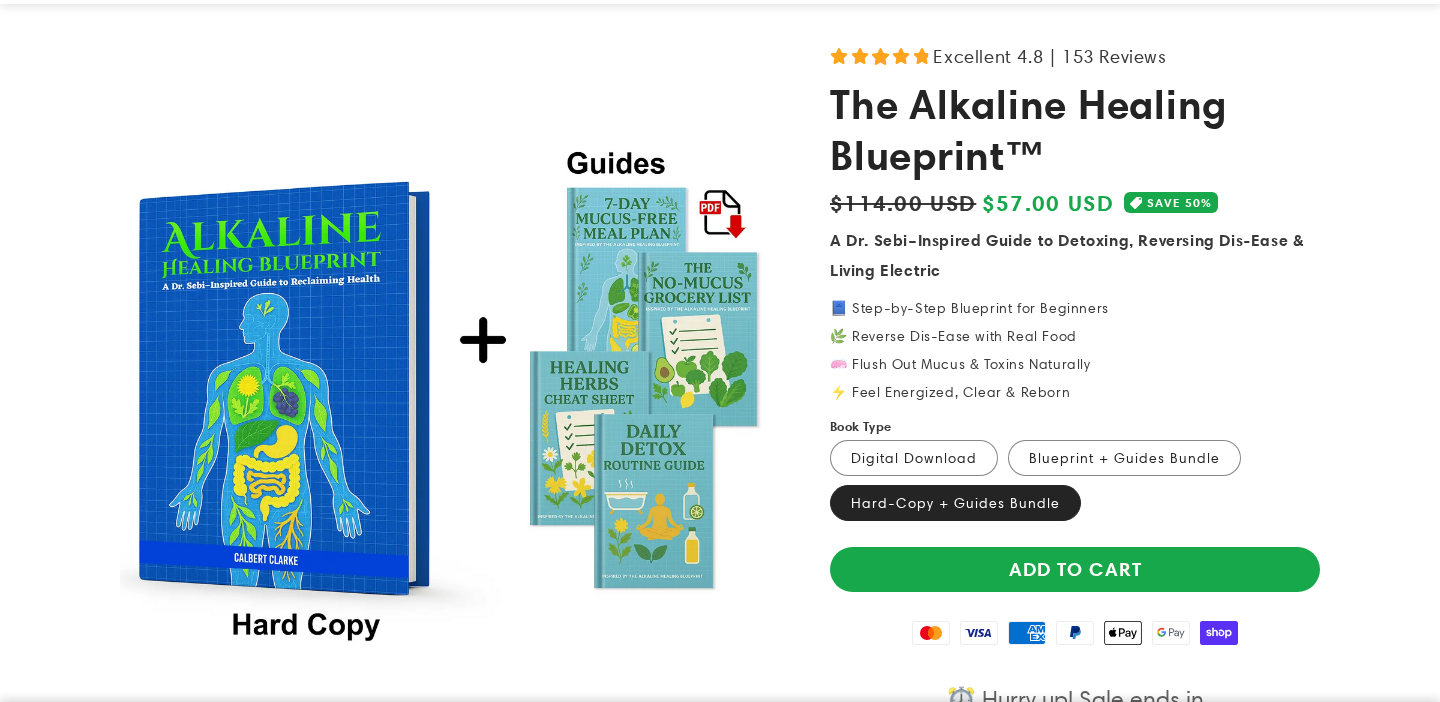 scroll, scrollTop: 0, scrollLeft: 0, axis: both 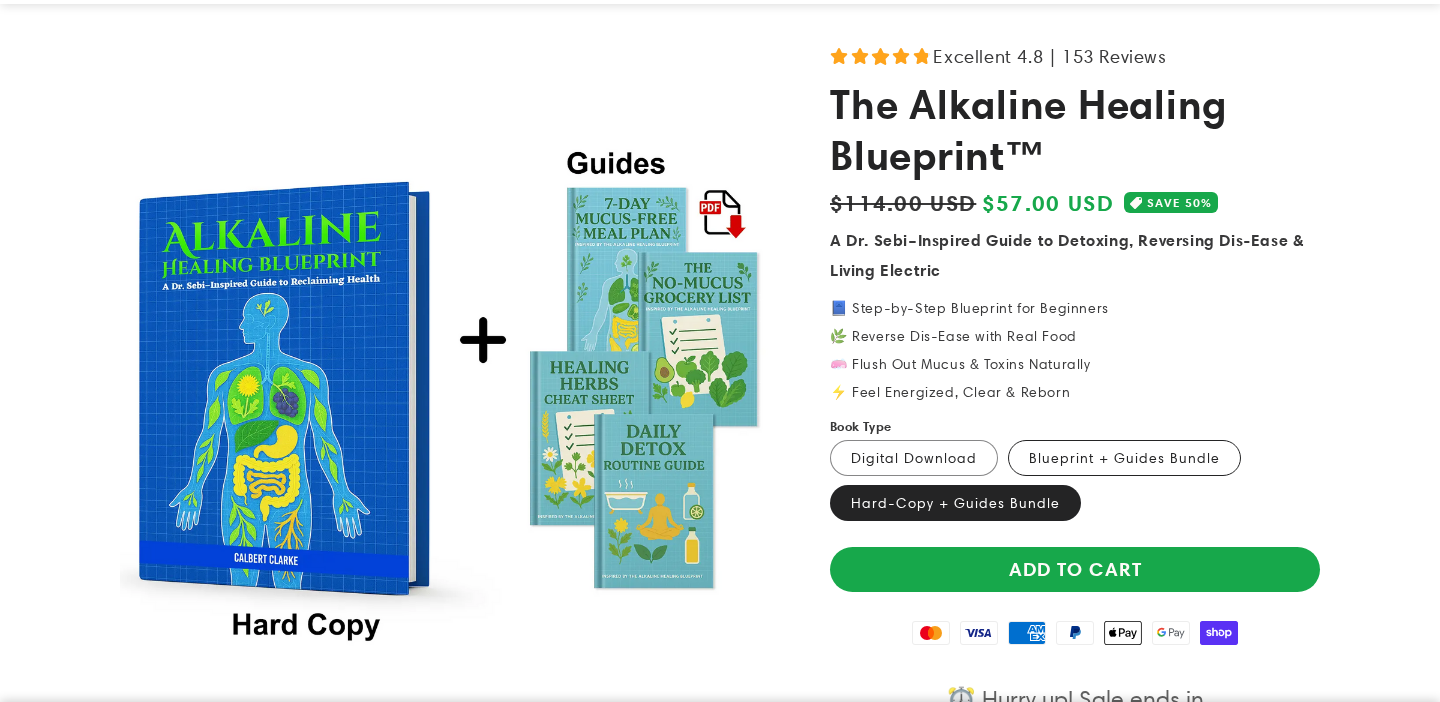 click on "Blueprint + Guides Bundle Variant sold out or unavailable" at bounding box center (1124, 458) 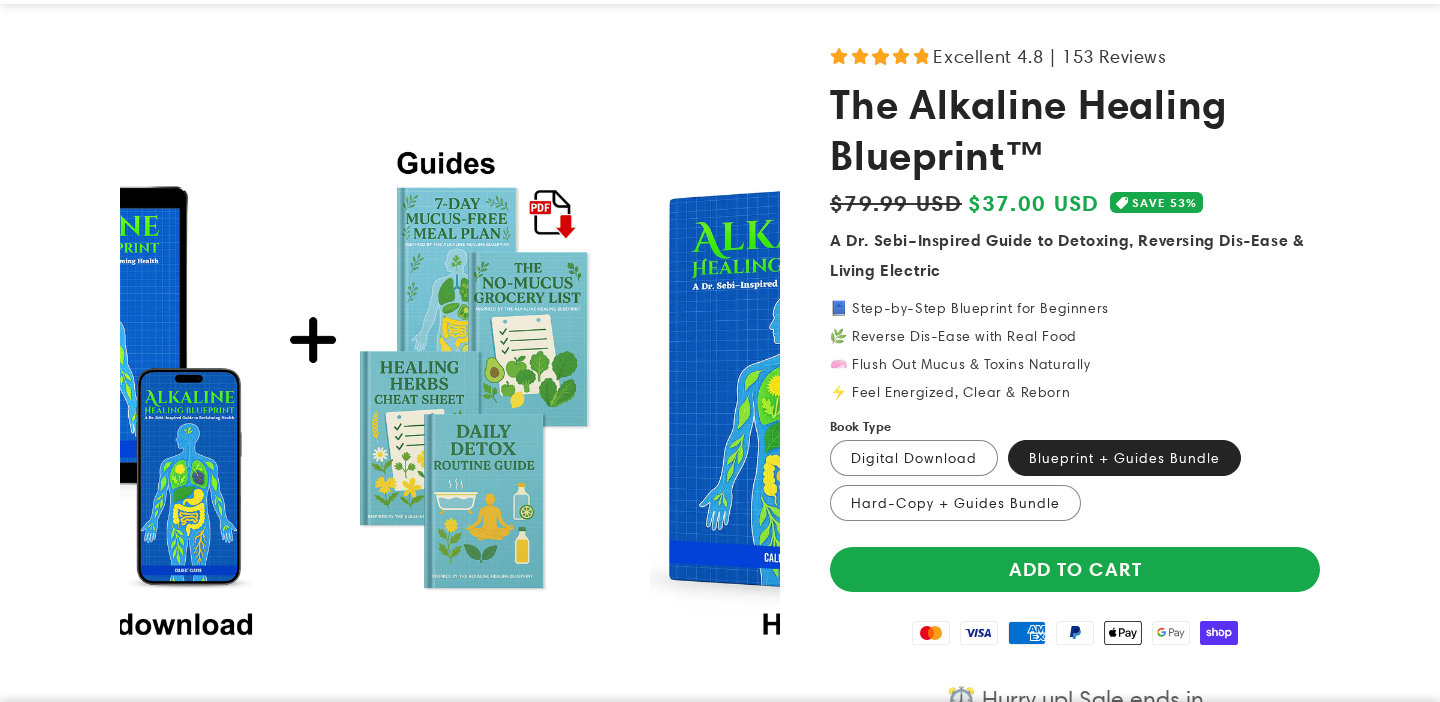 scroll, scrollTop: 0, scrollLeft: 0, axis: both 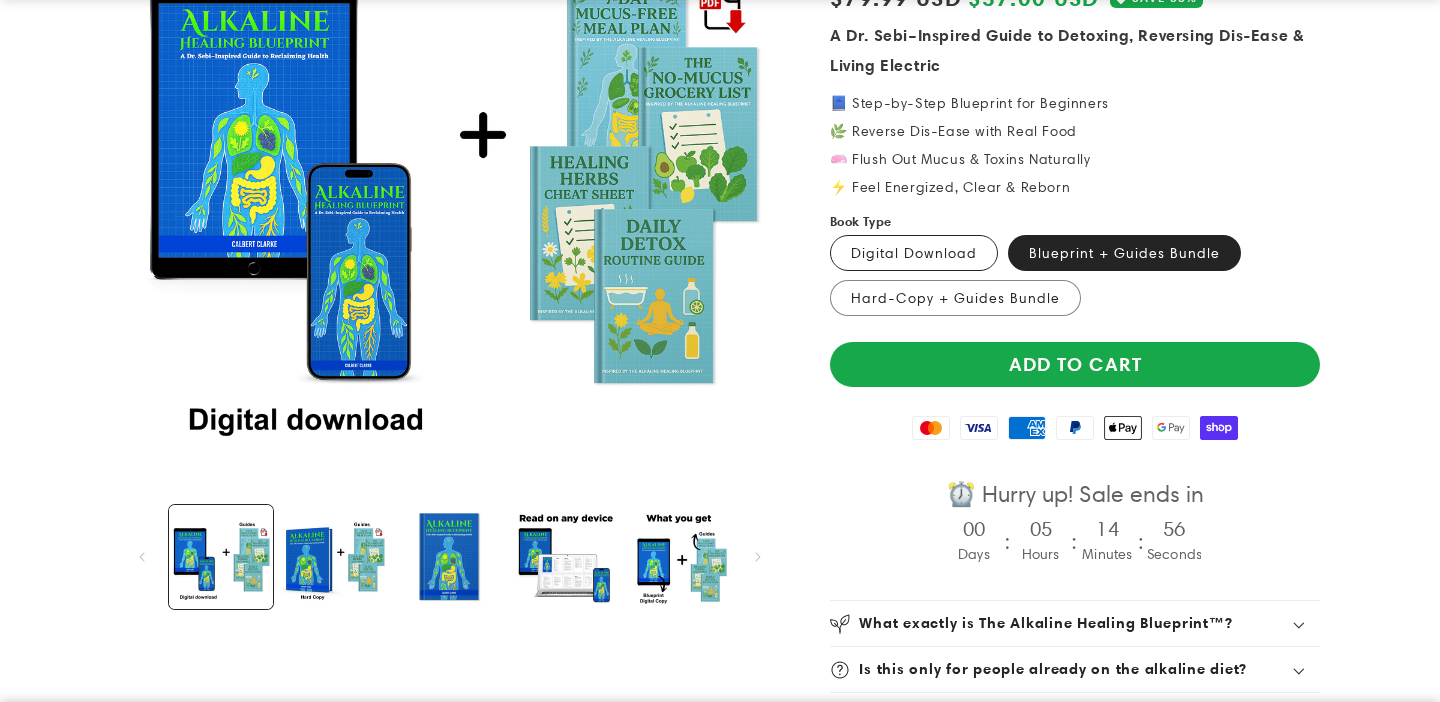 click on "Digital Download Variant sold out or unavailable" at bounding box center (914, 253) 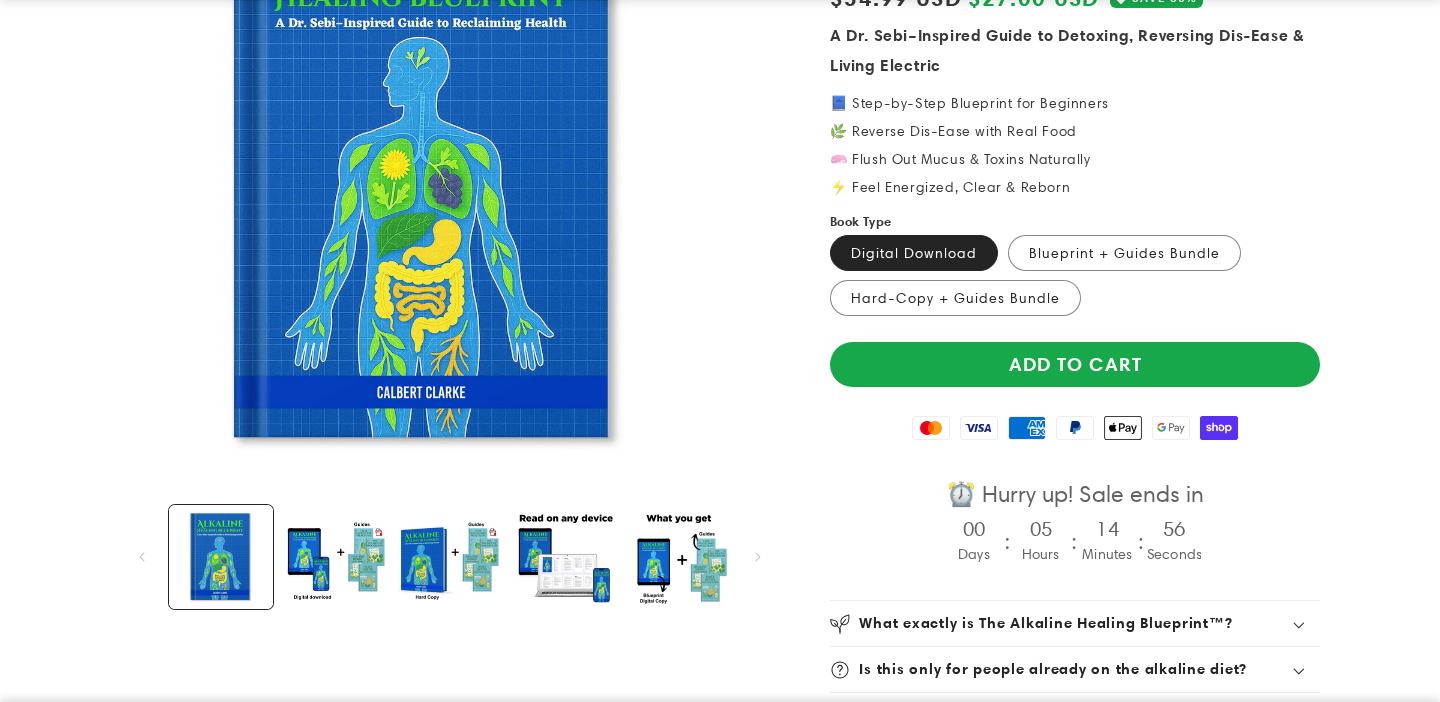scroll, scrollTop: 0, scrollLeft: 0, axis: both 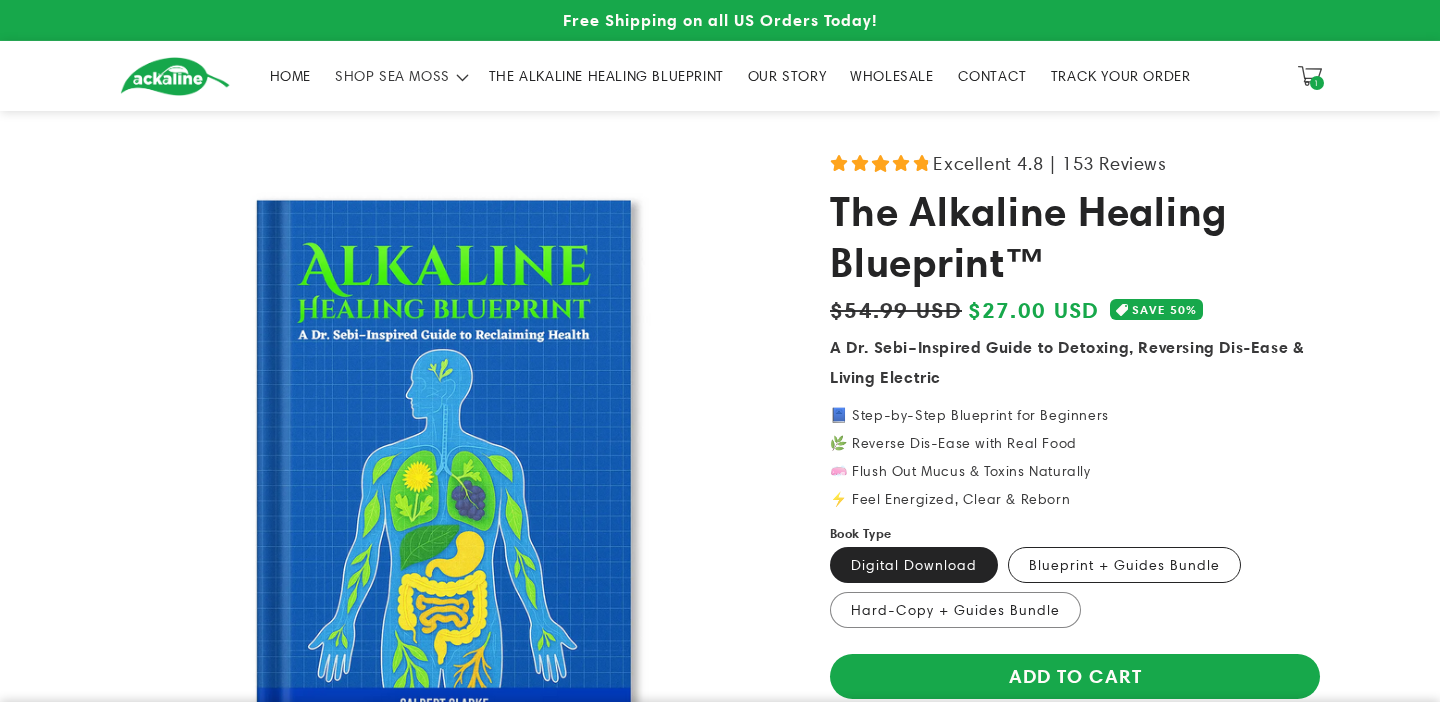 click on "Blueprint + Guides Bundle Variant sold out or unavailable" at bounding box center (1124, 565) 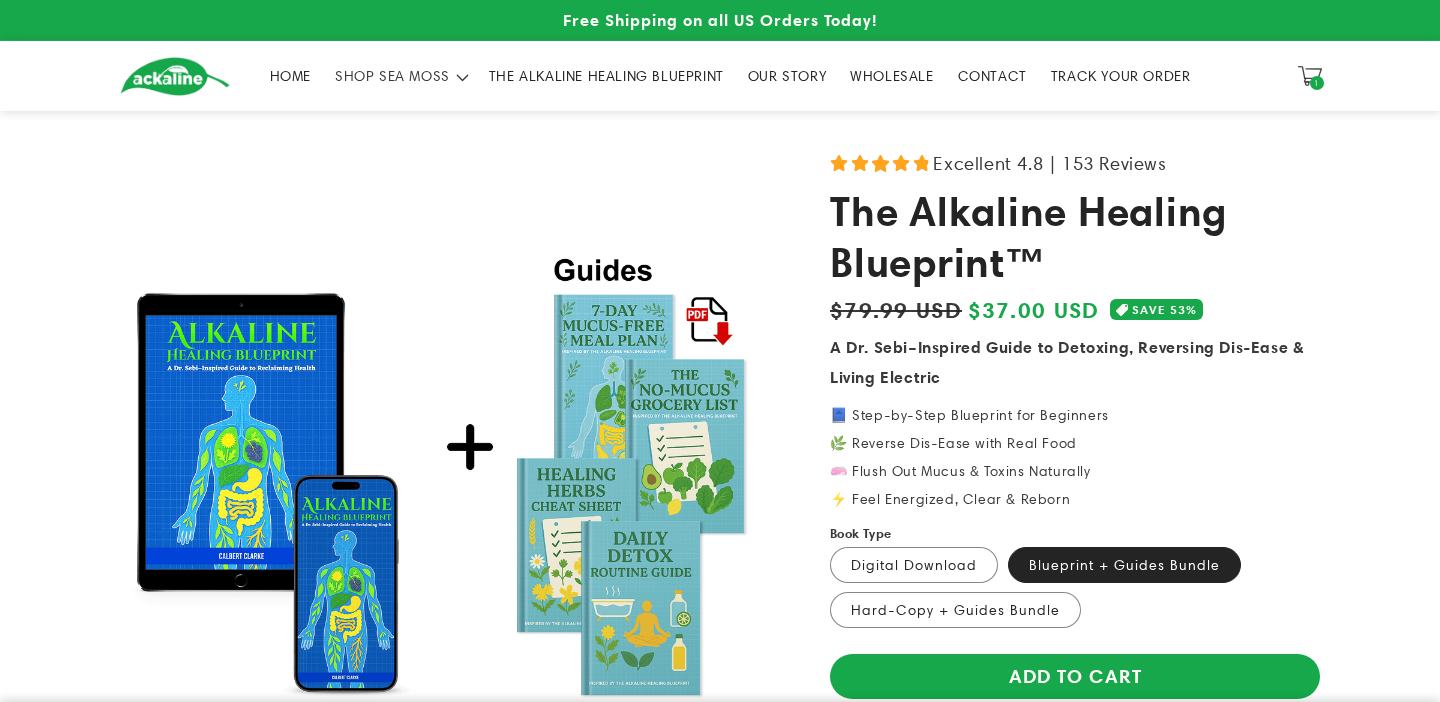 scroll, scrollTop: 0, scrollLeft: 0, axis: both 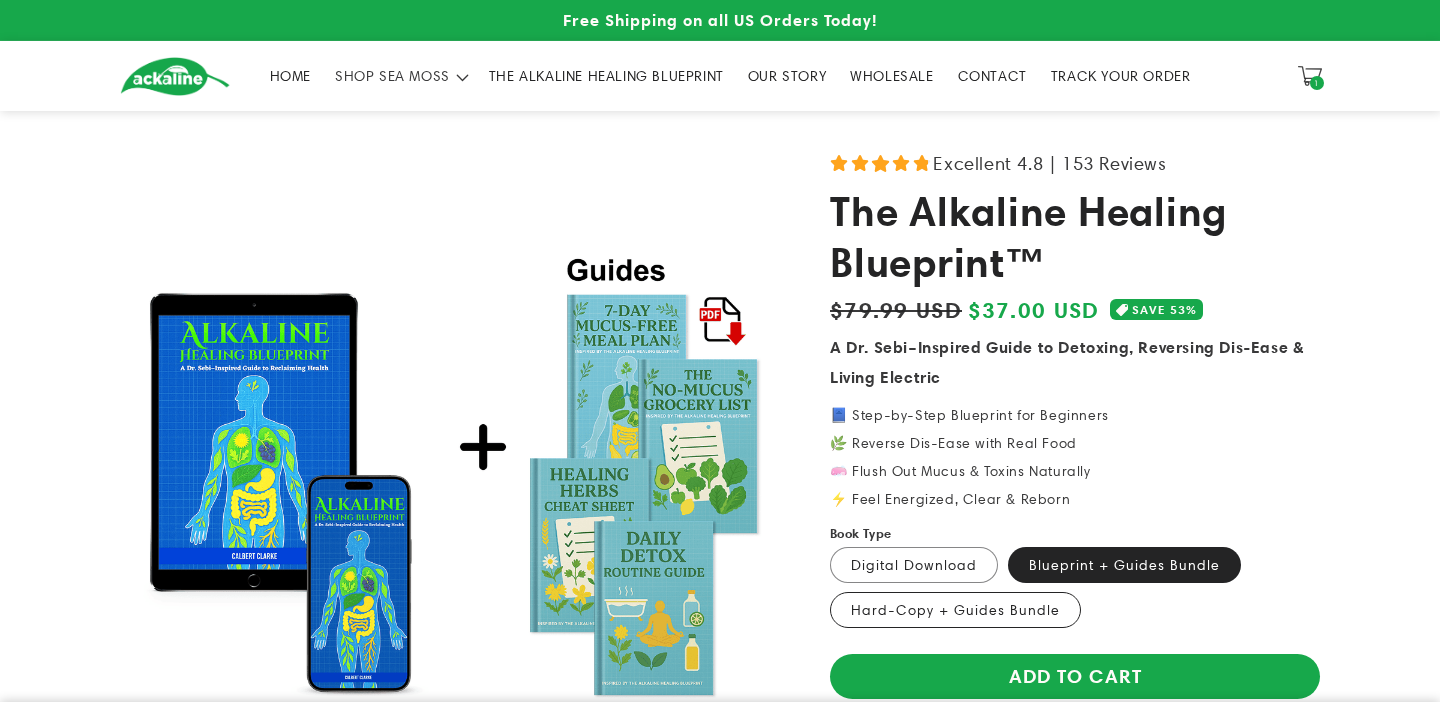click on "Hard-Copy + Guides Bundle Variant sold out or unavailable" at bounding box center [955, 610] 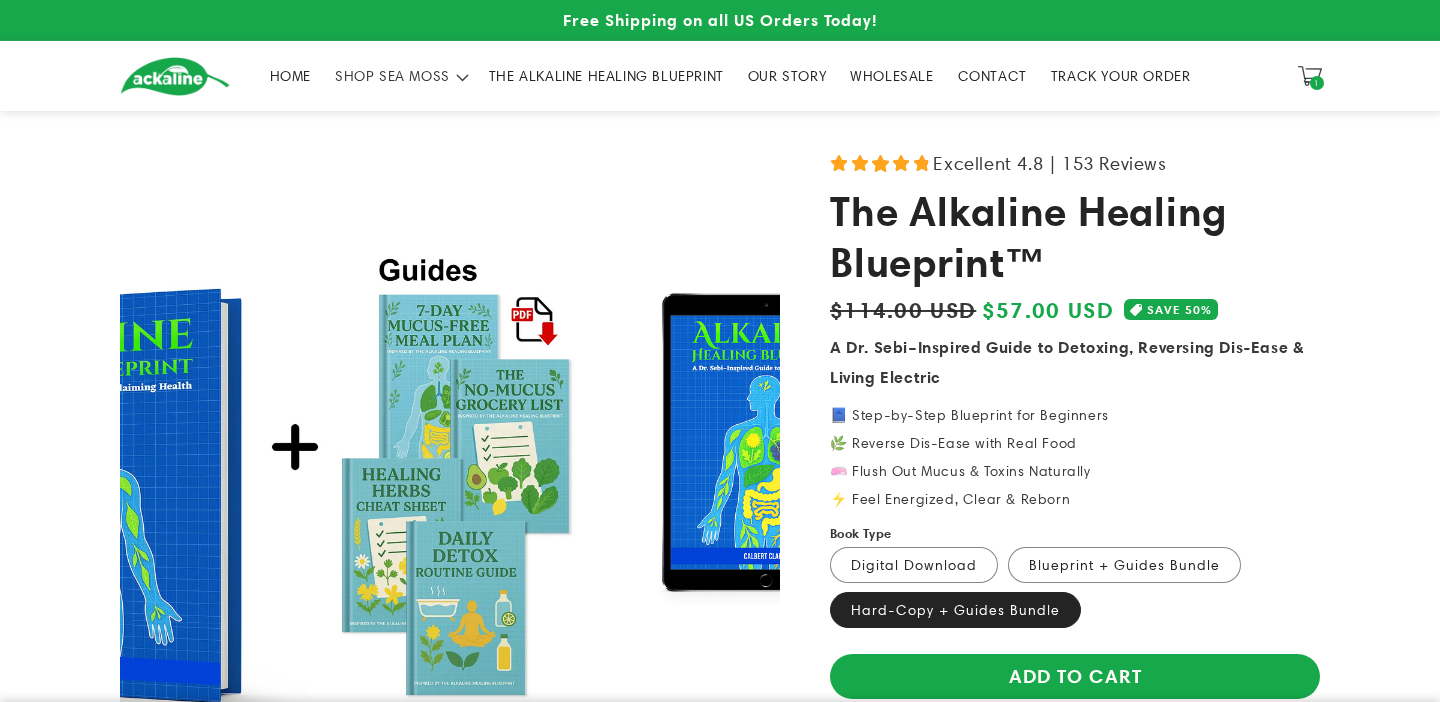 scroll, scrollTop: 0, scrollLeft: 0, axis: both 